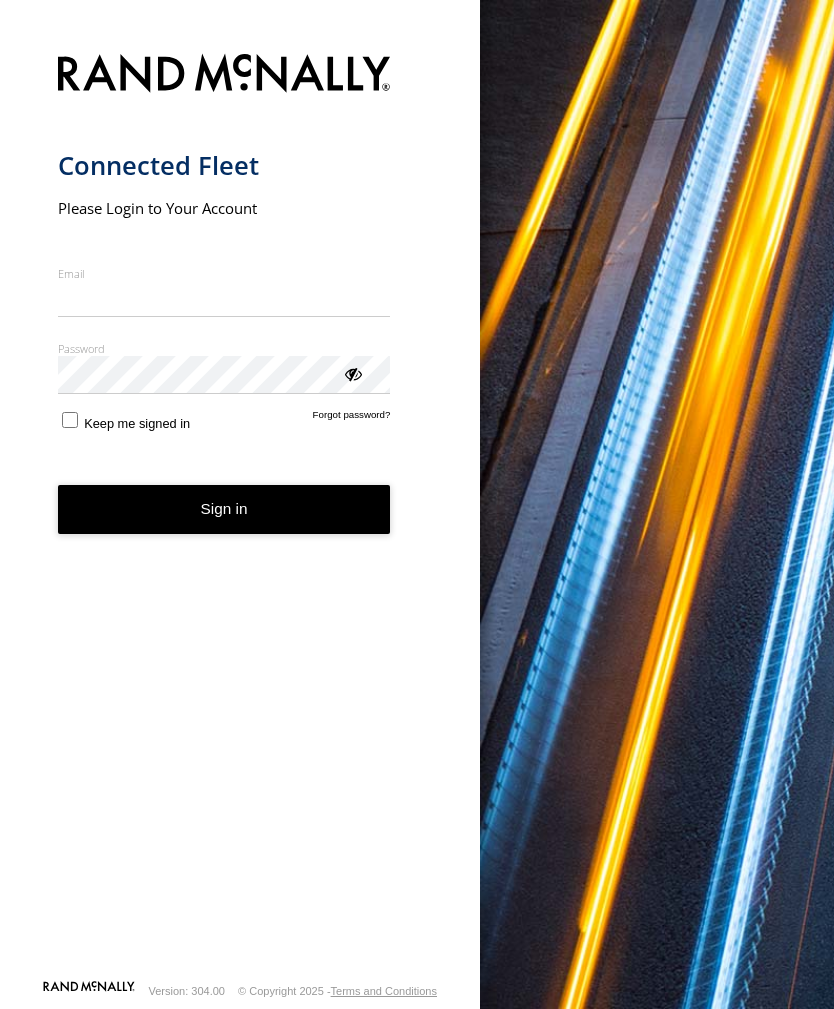 scroll, scrollTop: 154, scrollLeft: 0, axis: vertical 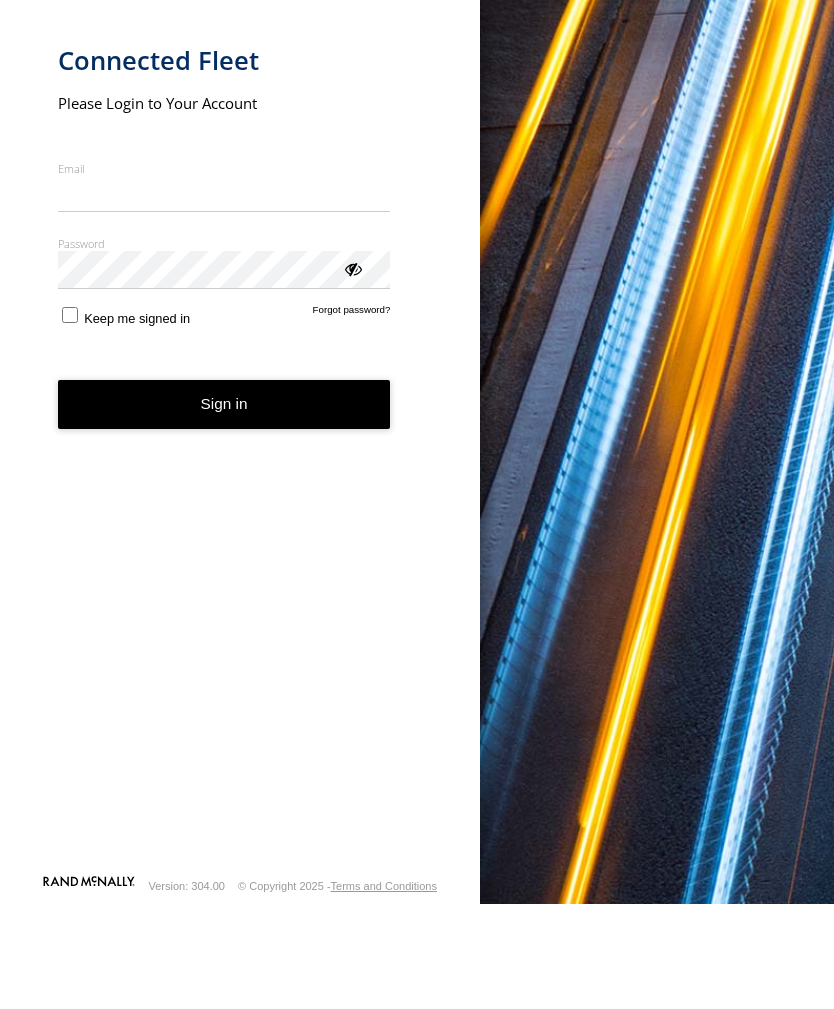 type on "**********" 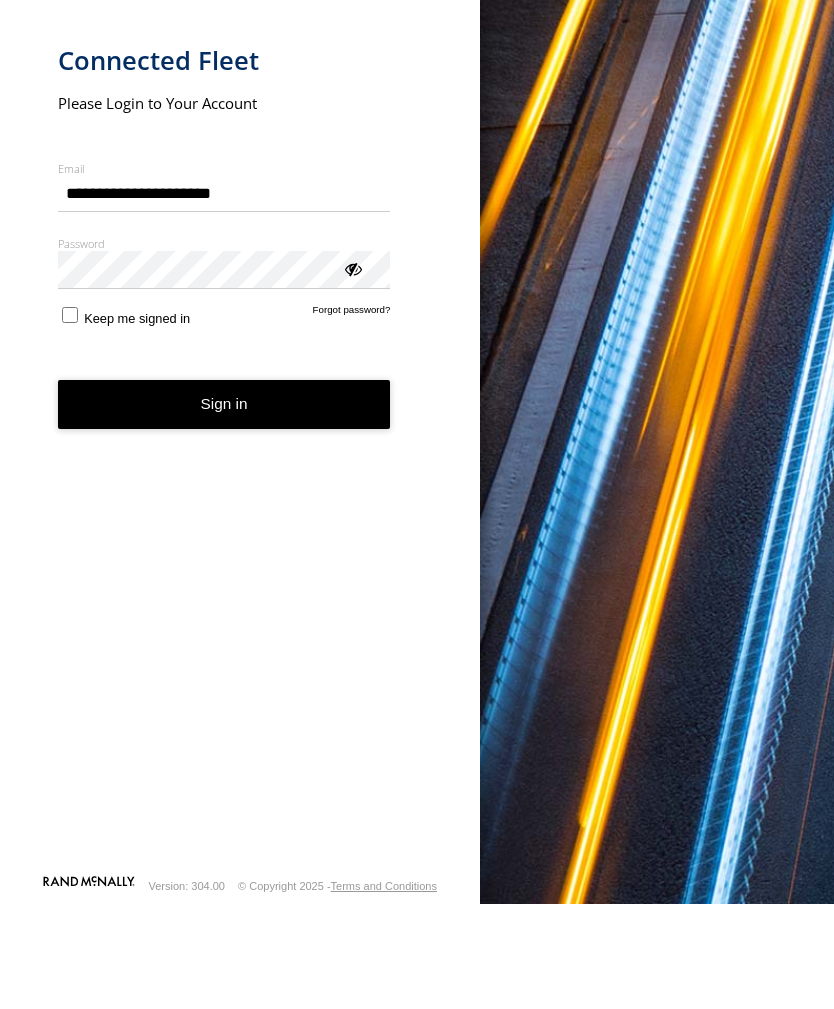 click on "Sign in" at bounding box center (224, 509) 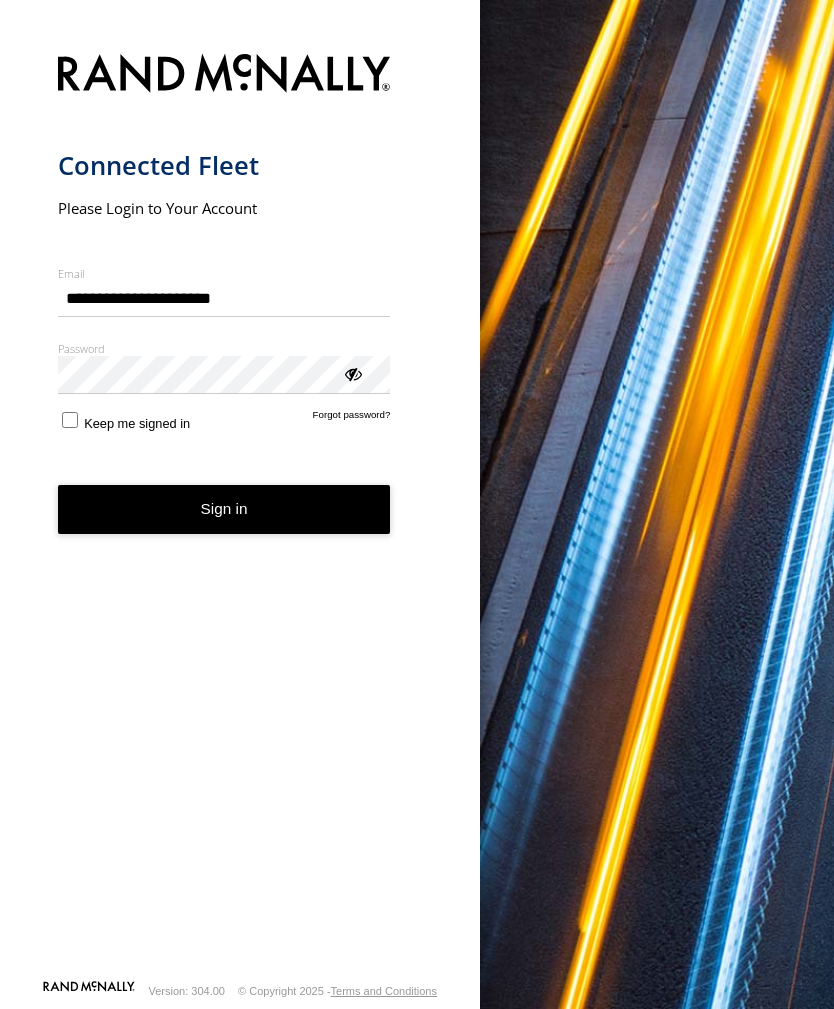click on "Sign in" at bounding box center (224, 509) 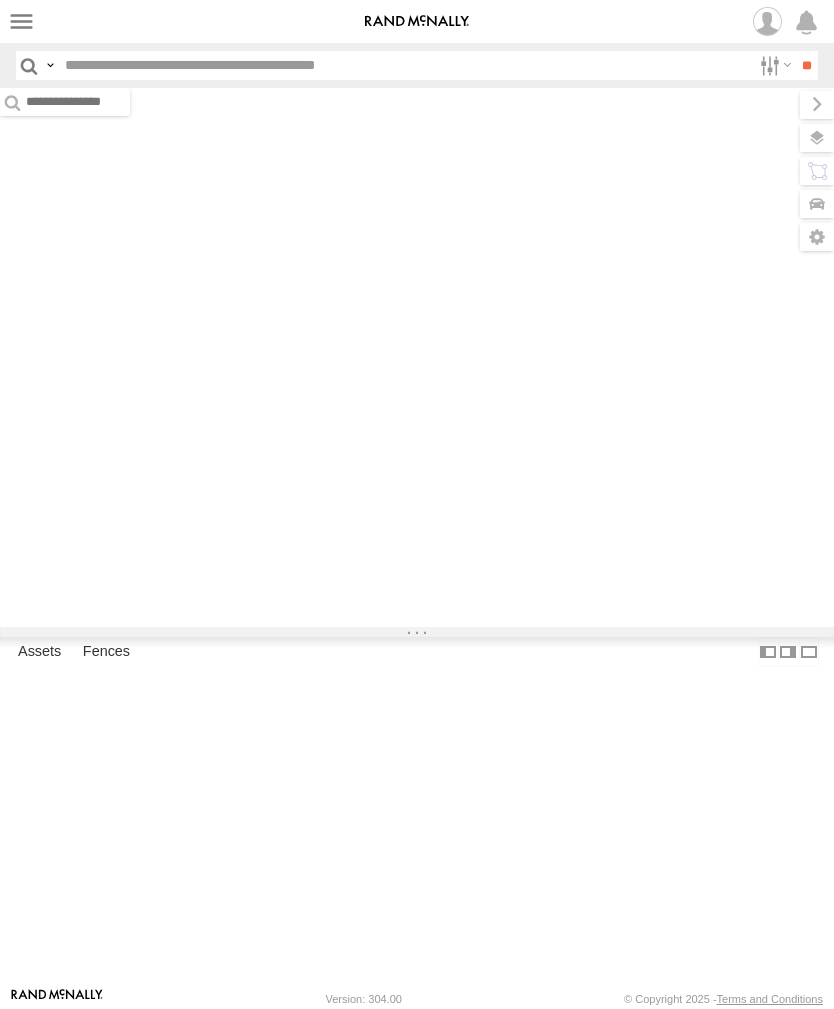 scroll, scrollTop: 0, scrollLeft: 0, axis: both 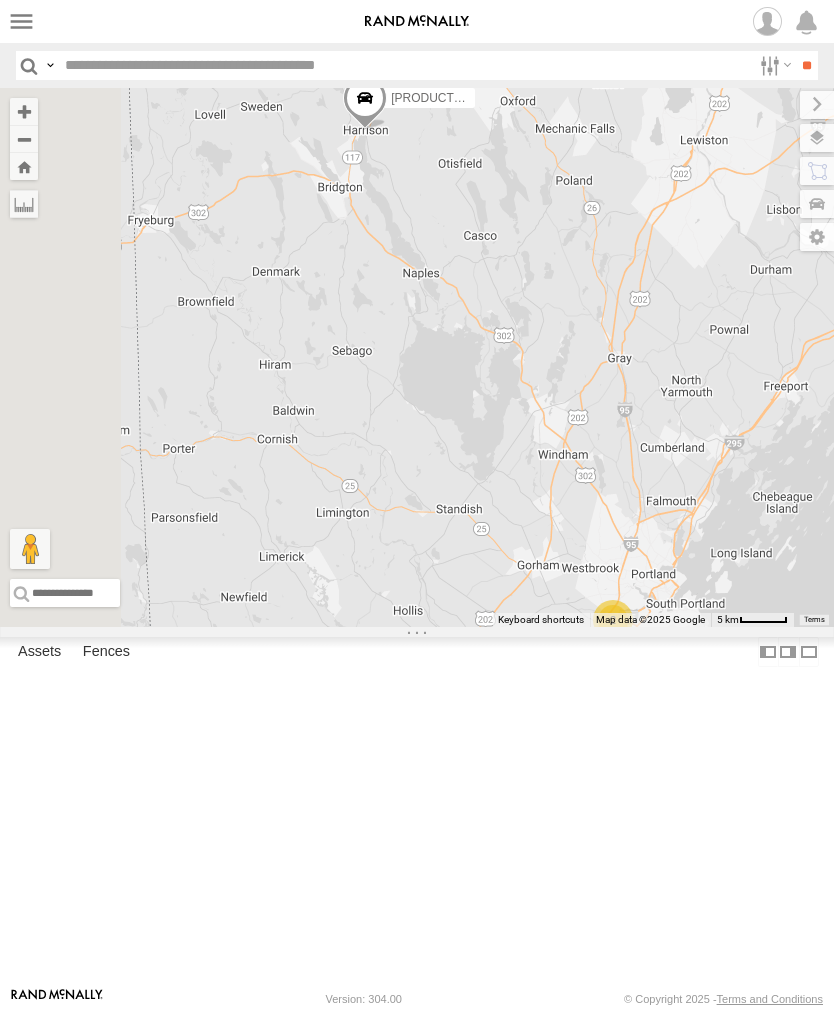 click at bounding box center (21, 21) 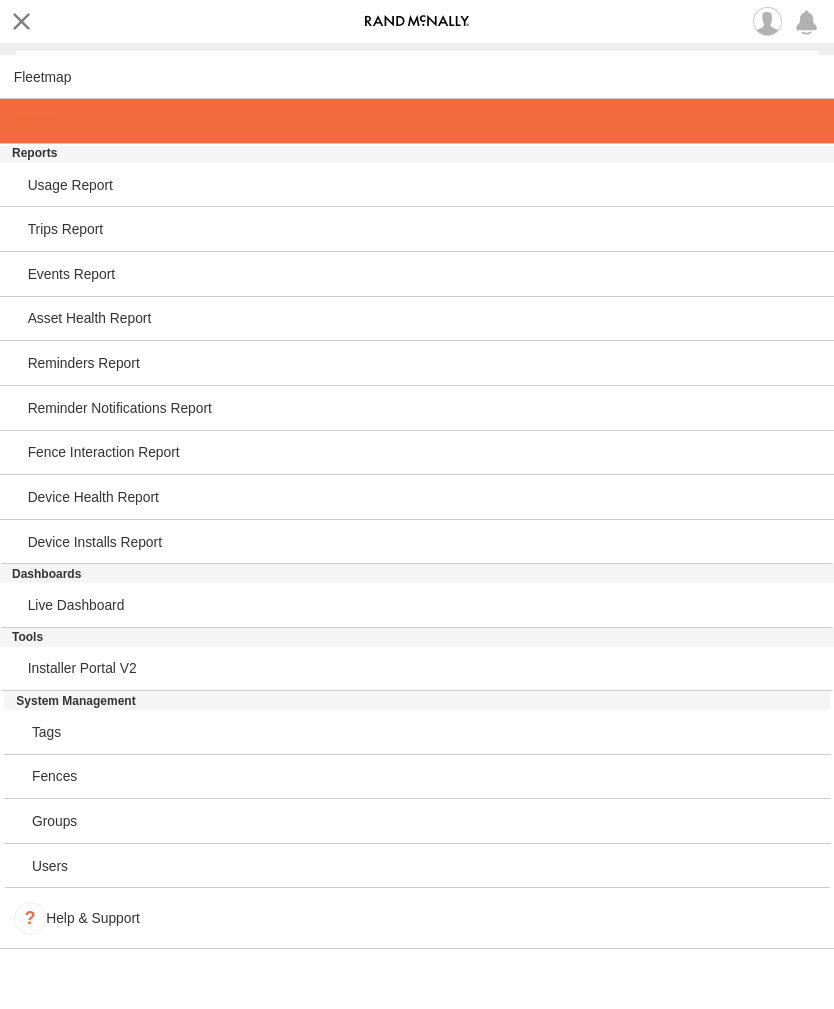 click at bounding box center (34, 121) 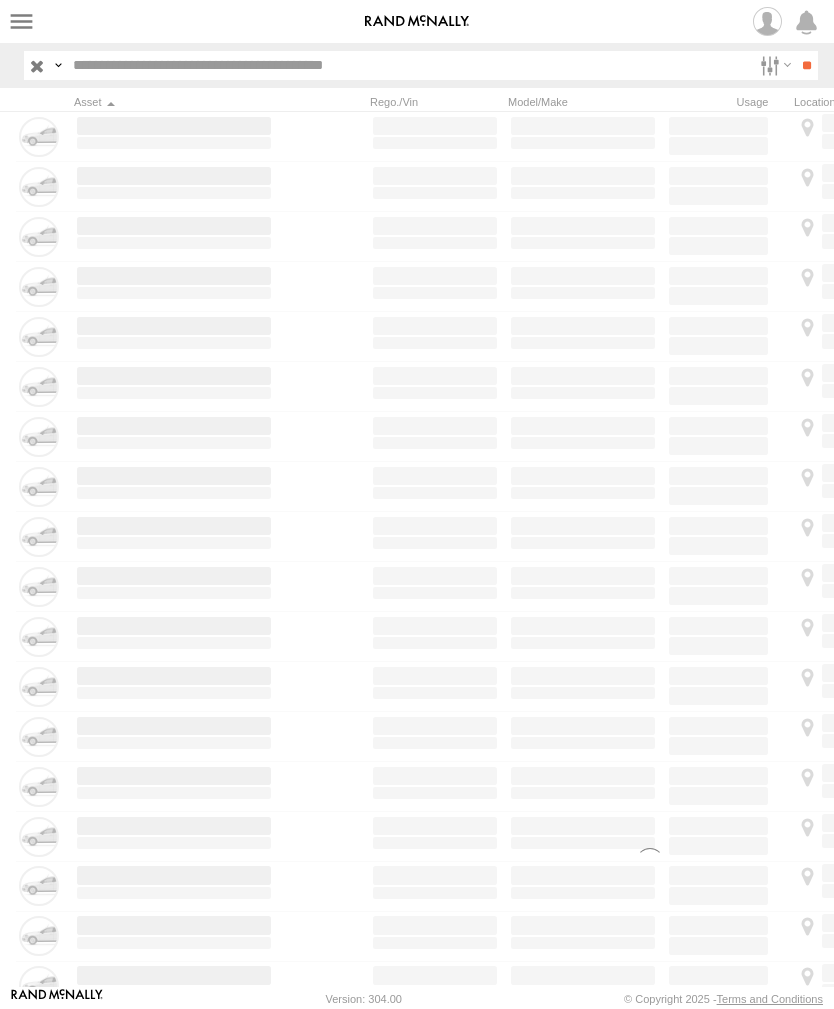 scroll, scrollTop: 0, scrollLeft: 0, axis: both 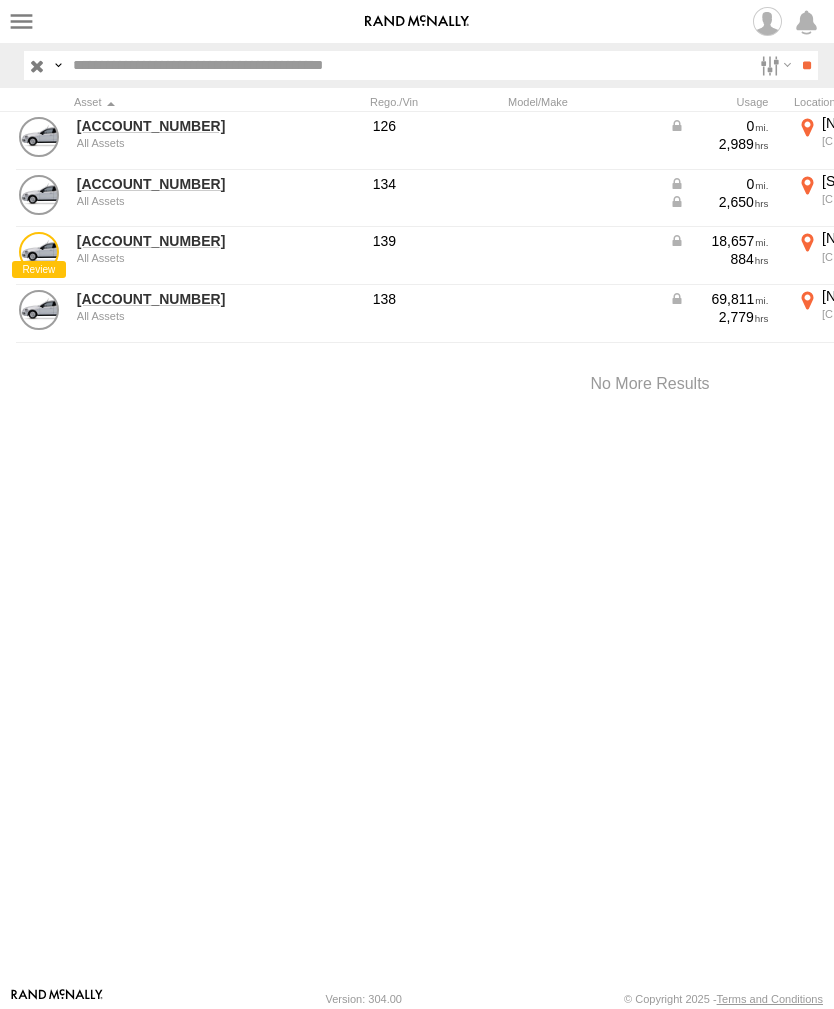 click on "015910001226144" at bounding box center (174, 184) 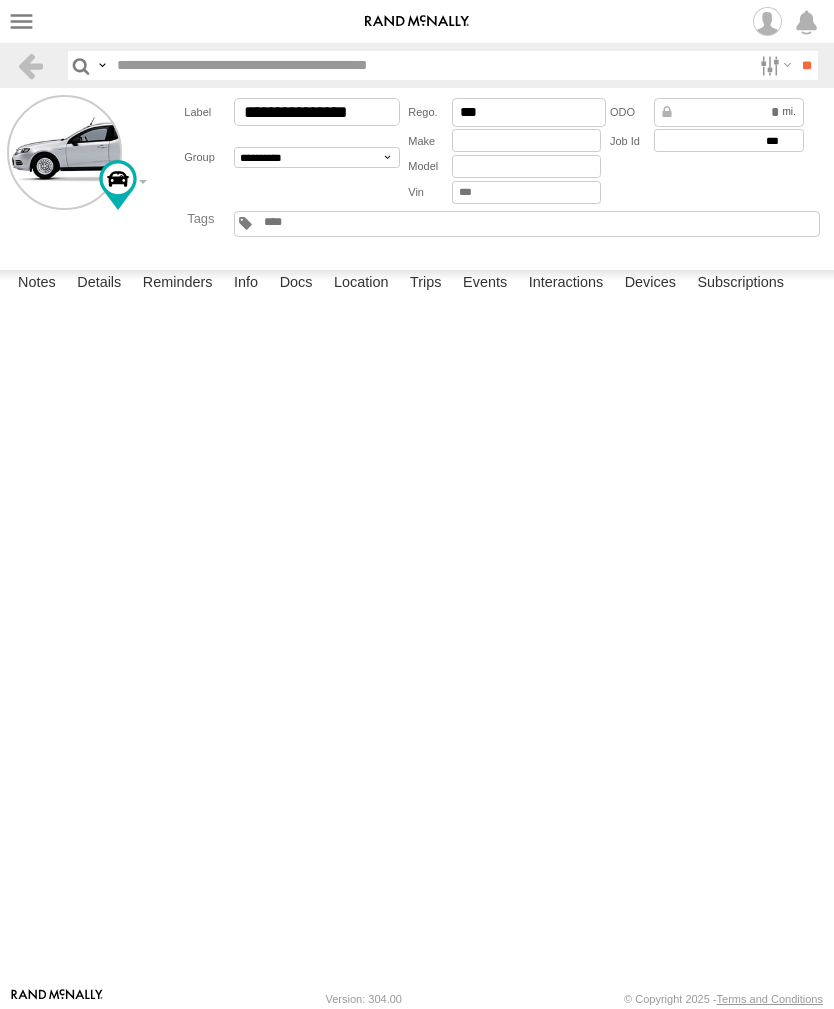 scroll, scrollTop: 0, scrollLeft: 0, axis: both 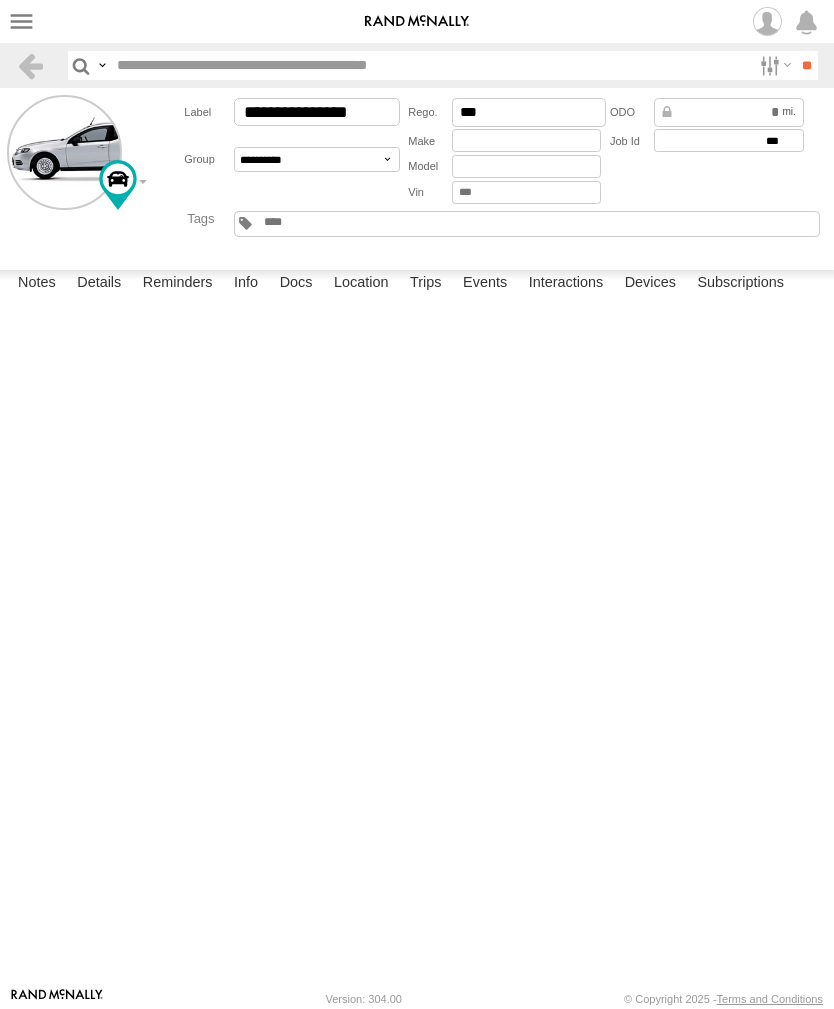 click on "Events" at bounding box center [485, 284] 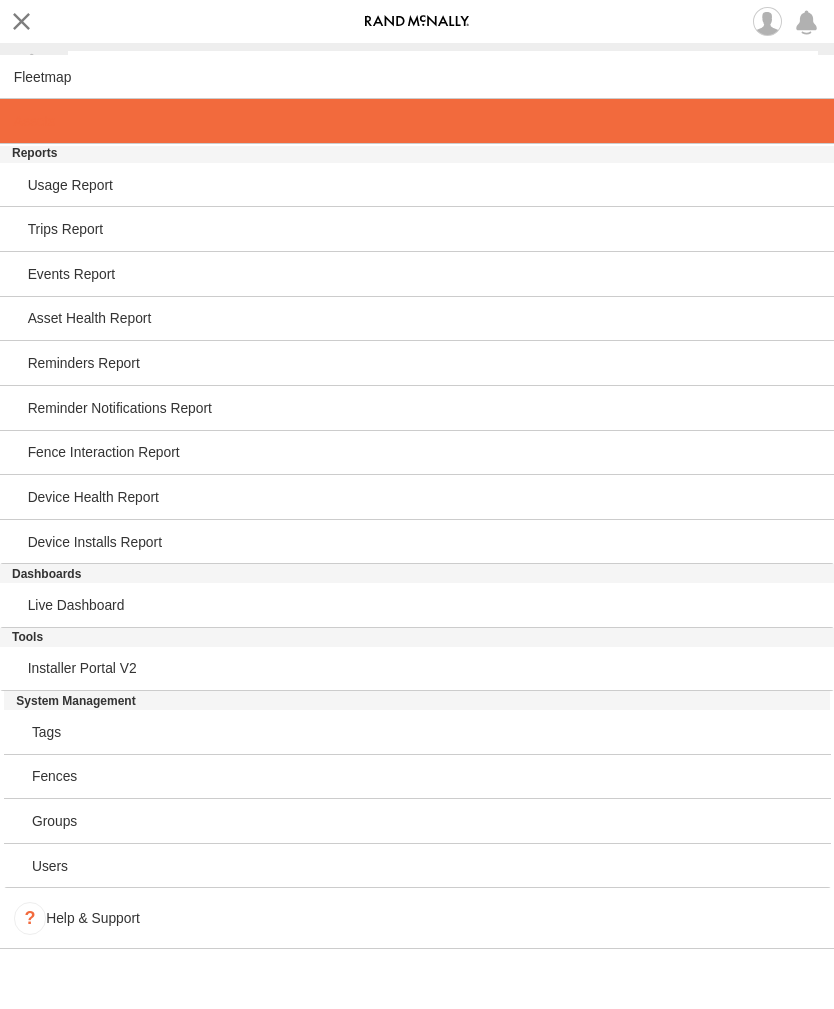 click at bounding box center (34, 121) 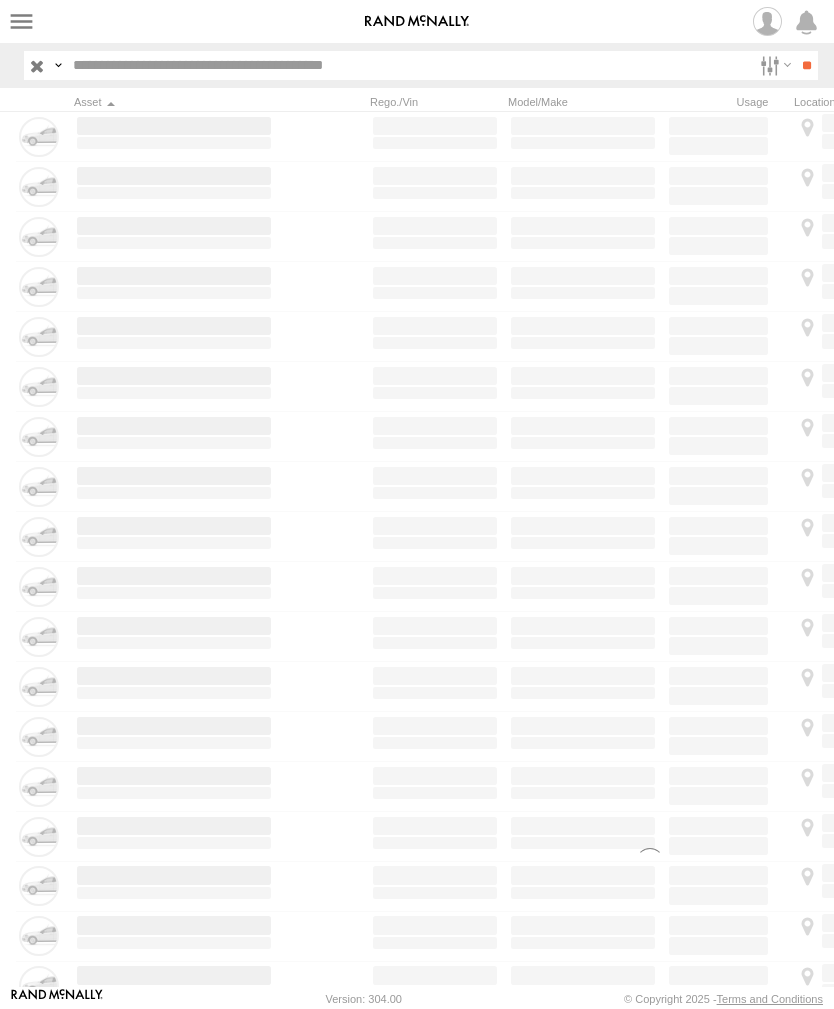 scroll, scrollTop: 0, scrollLeft: 0, axis: both 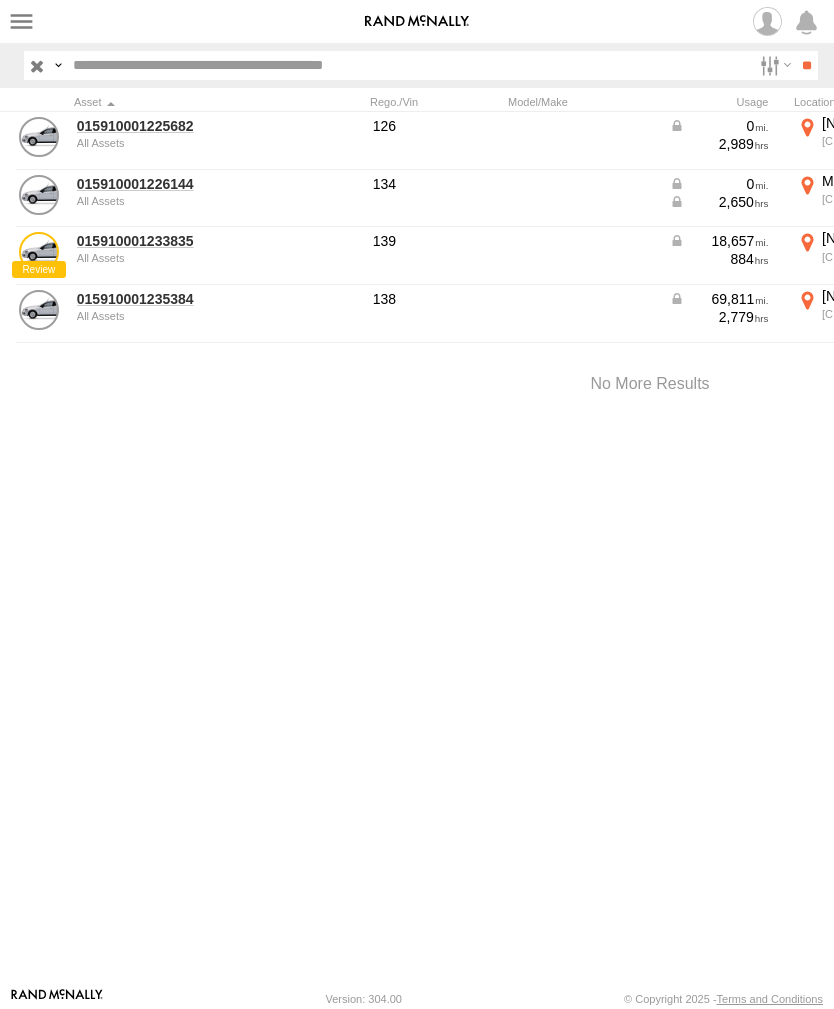 click on "015910001225682" at bounding box center (174, 126) 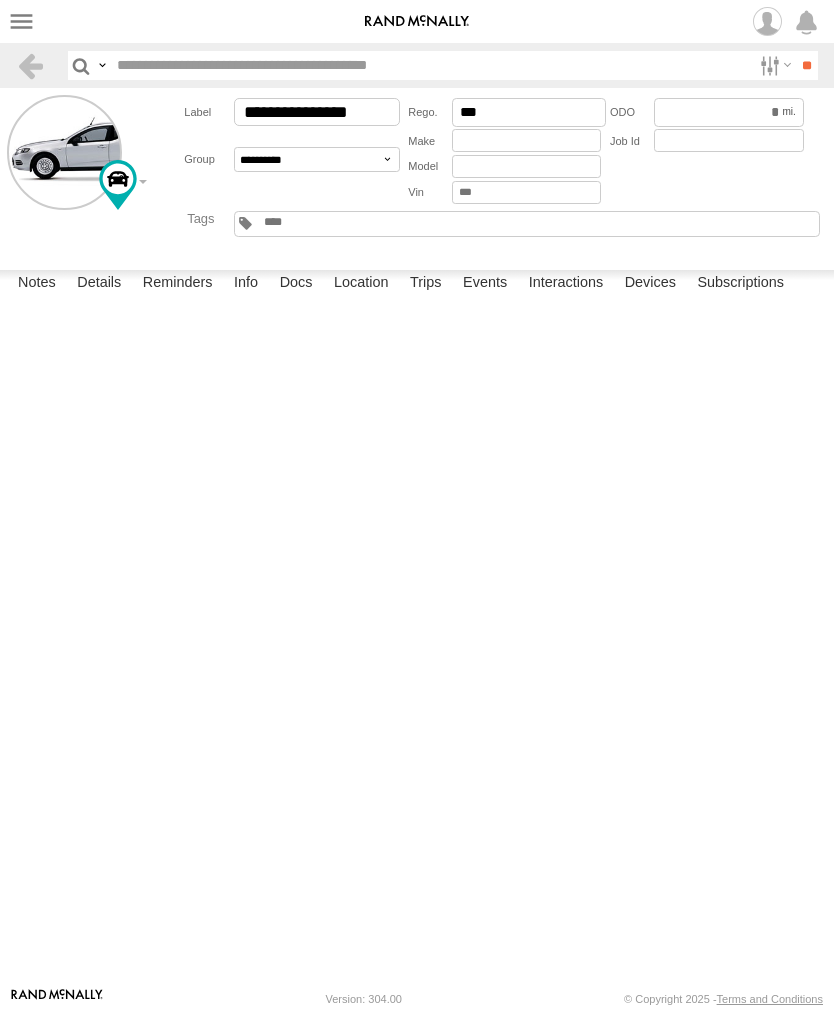 scroll, scrollTop: 0, scrollLeft: 0, axis: both 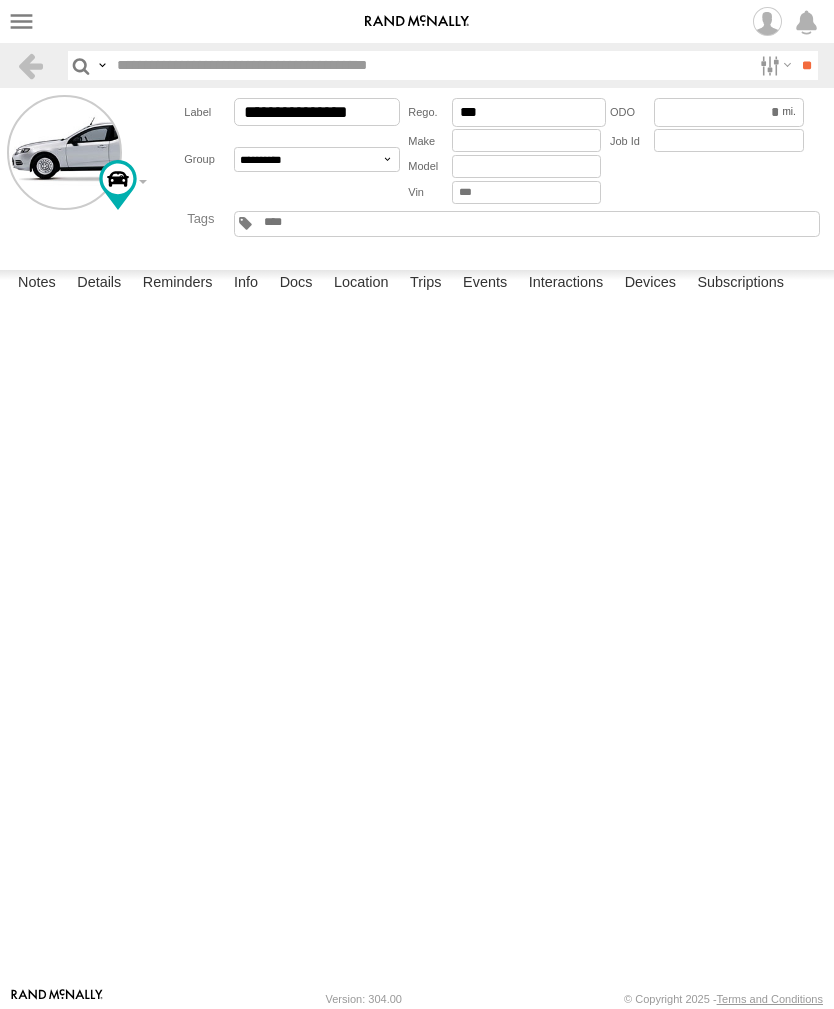 click on "Events" at bounding box center (485, 284) 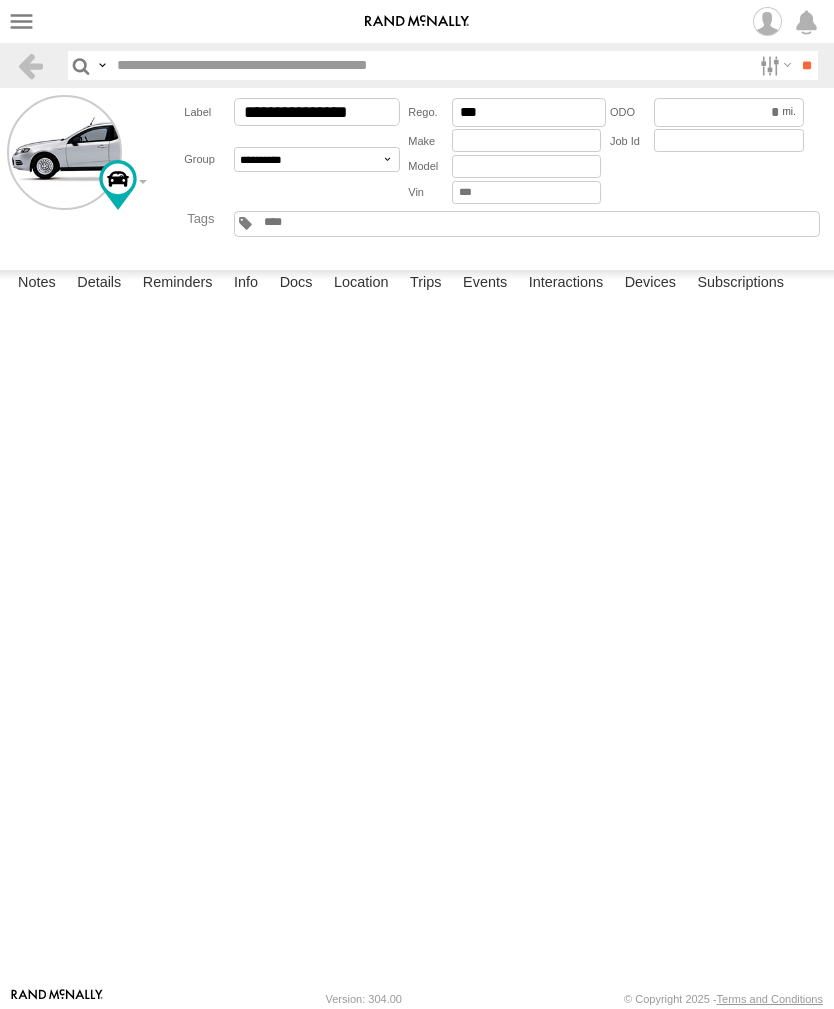 click on "Events" at bounding box center (485, 284) 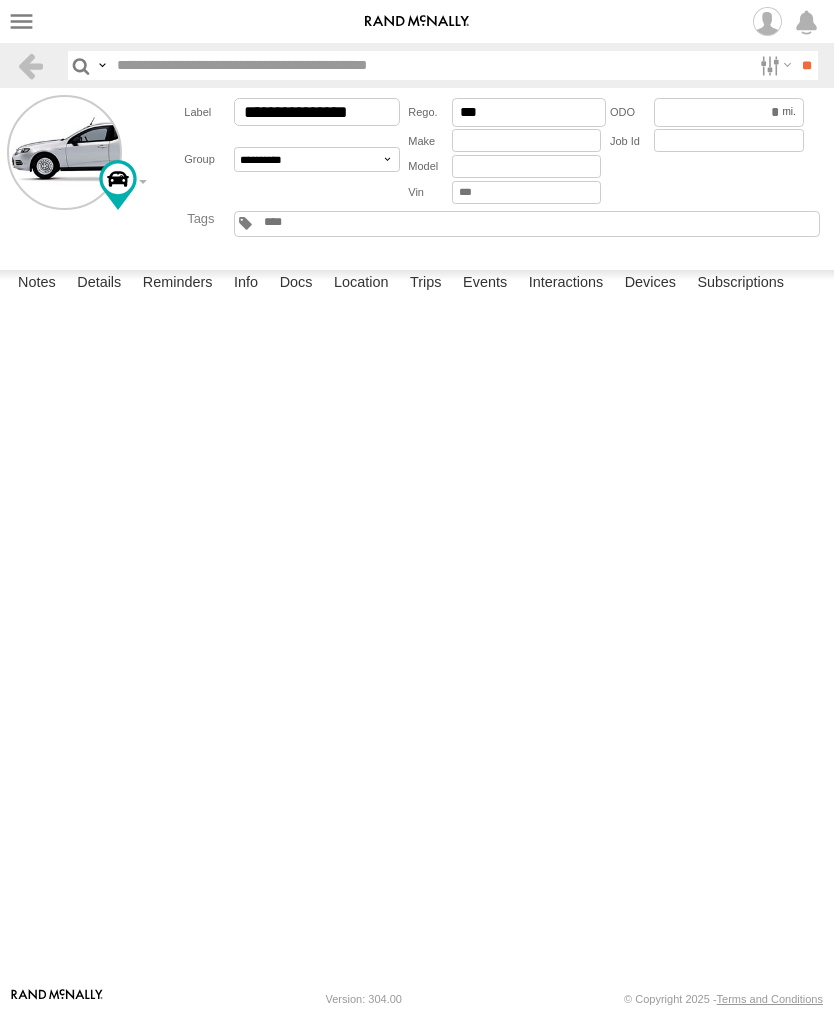 scroll, scrollTop: 0, scrollLeft: 0, axis: both 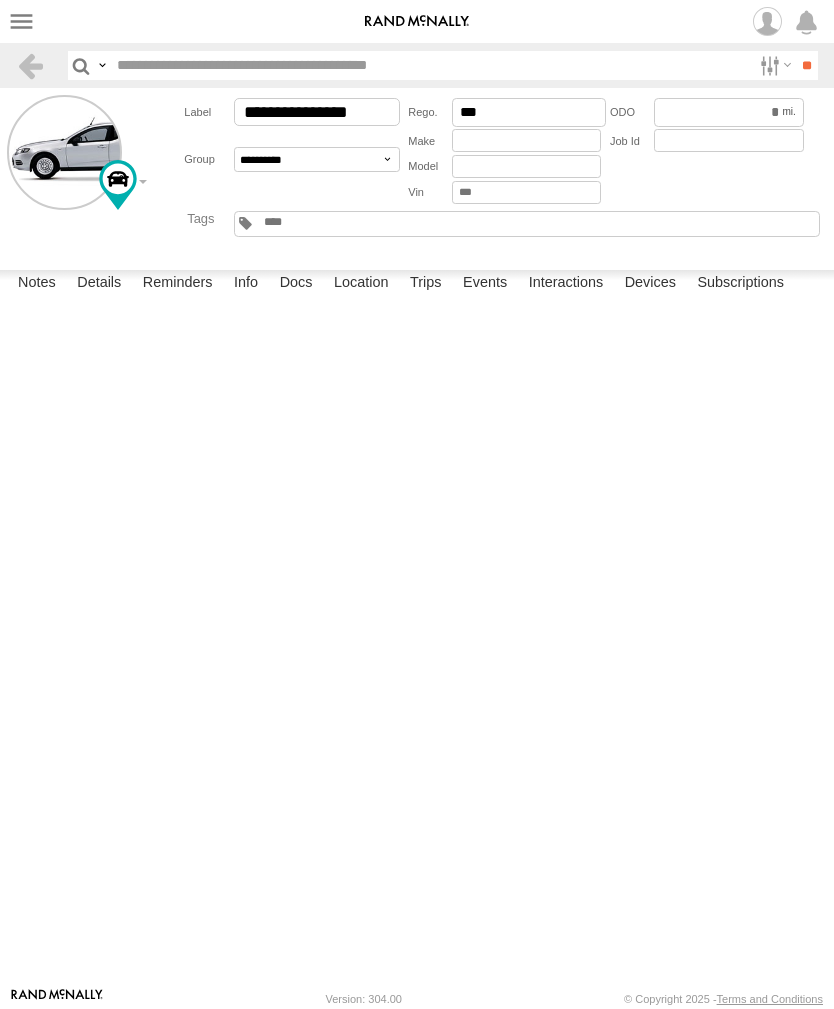 click at bounding box center (21, 21) 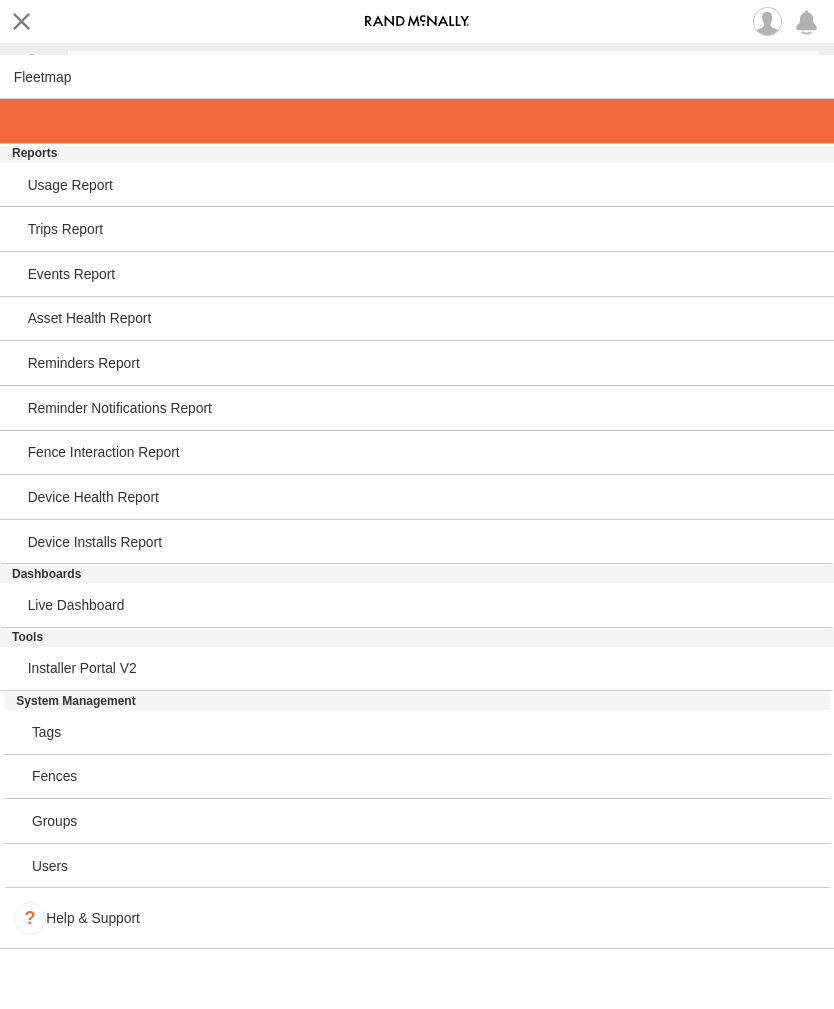 click at bounding box center [34, 121] 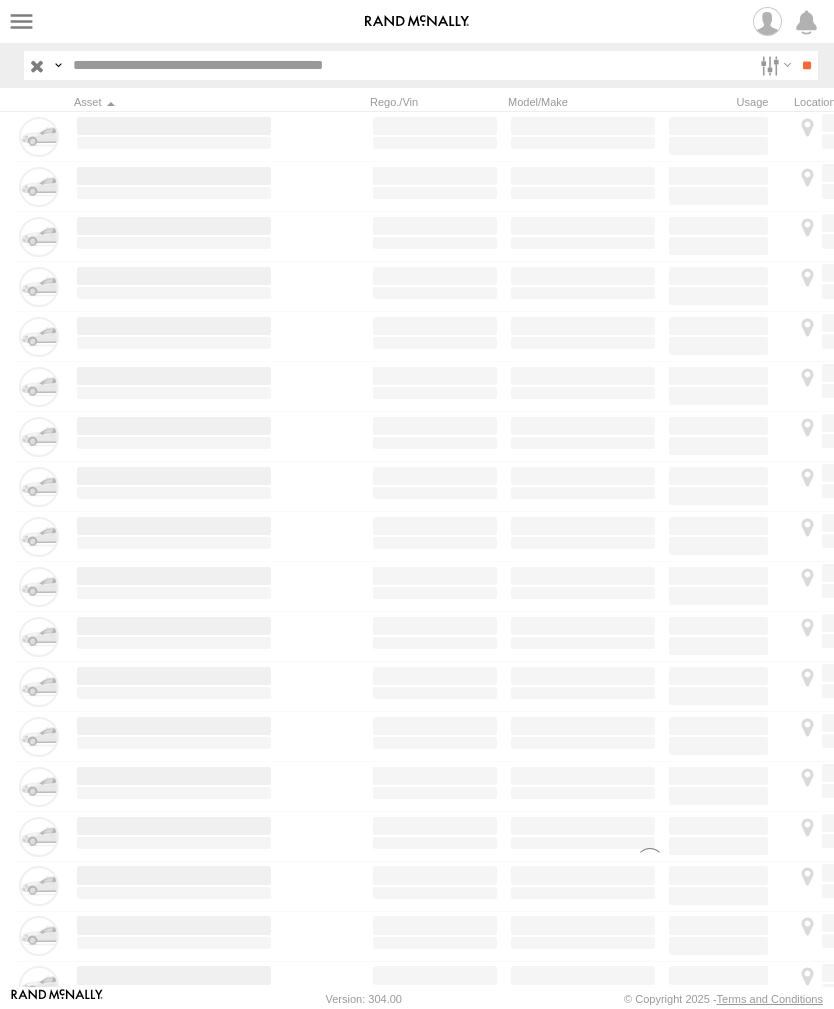 scroll, scrollTop: 0, scrollLeft: 0, axis: both 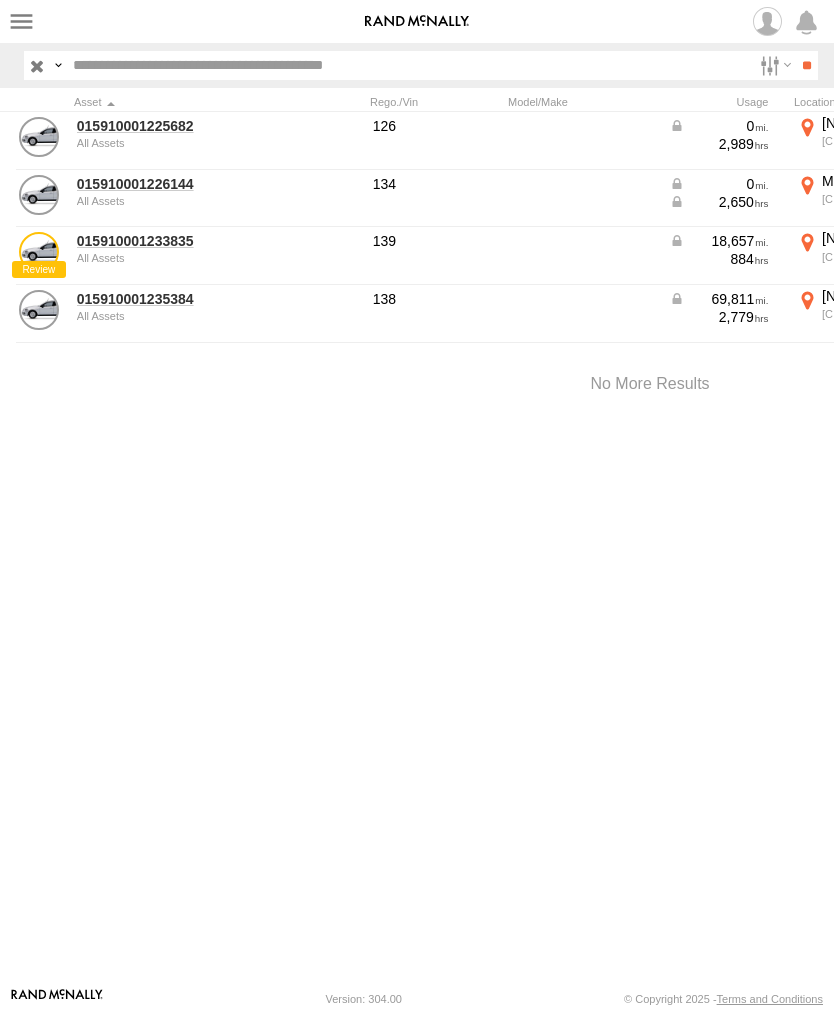 click on "015910001235384" at bounding box center (174, 299) 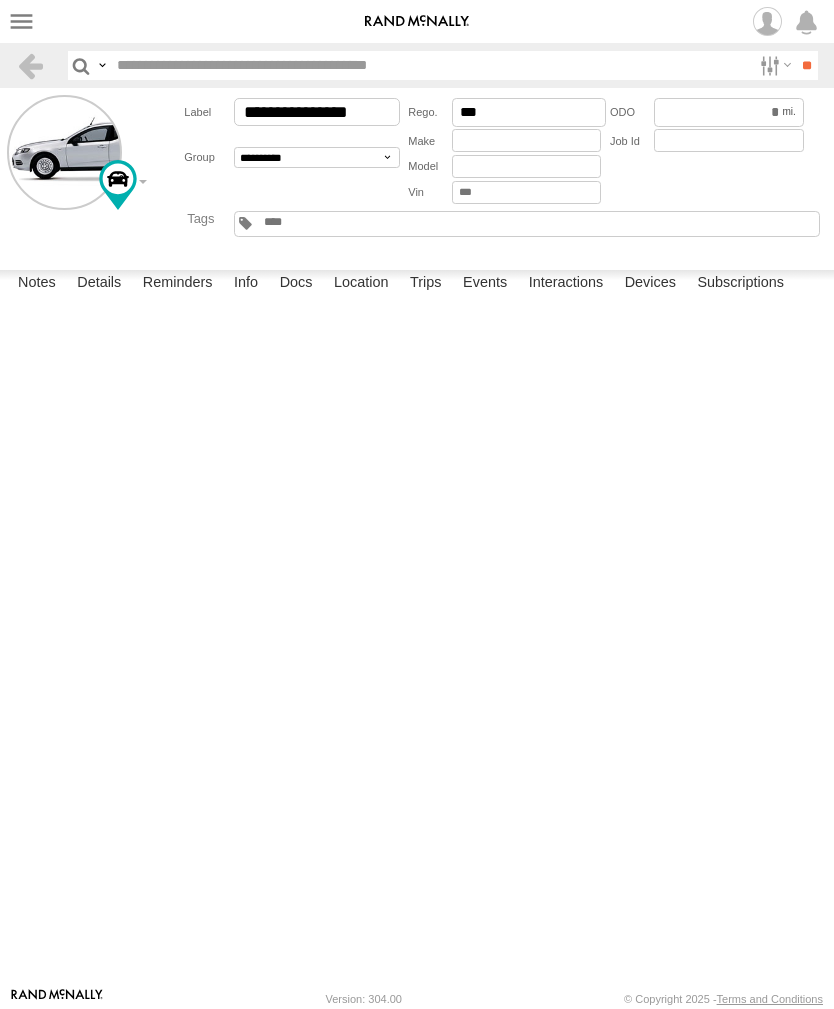 scroll, scrollTop: 0, scrollLeft: 0, axis: both 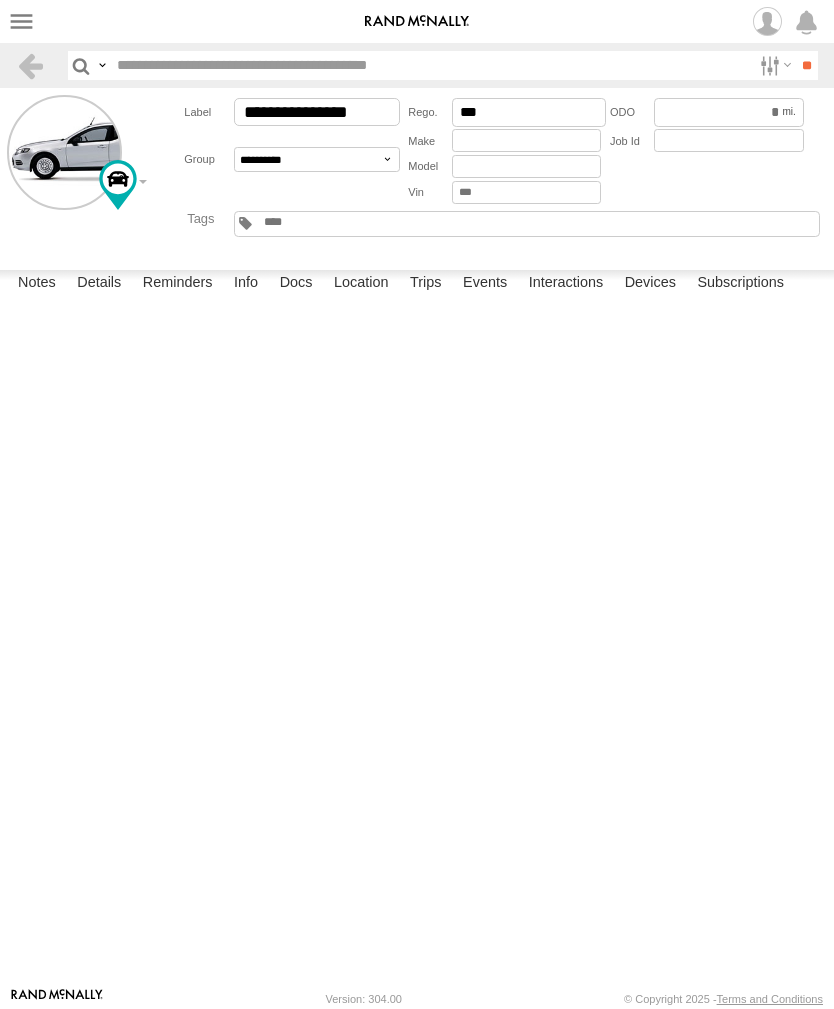 click on "Events" at bounding box center [485, 284] 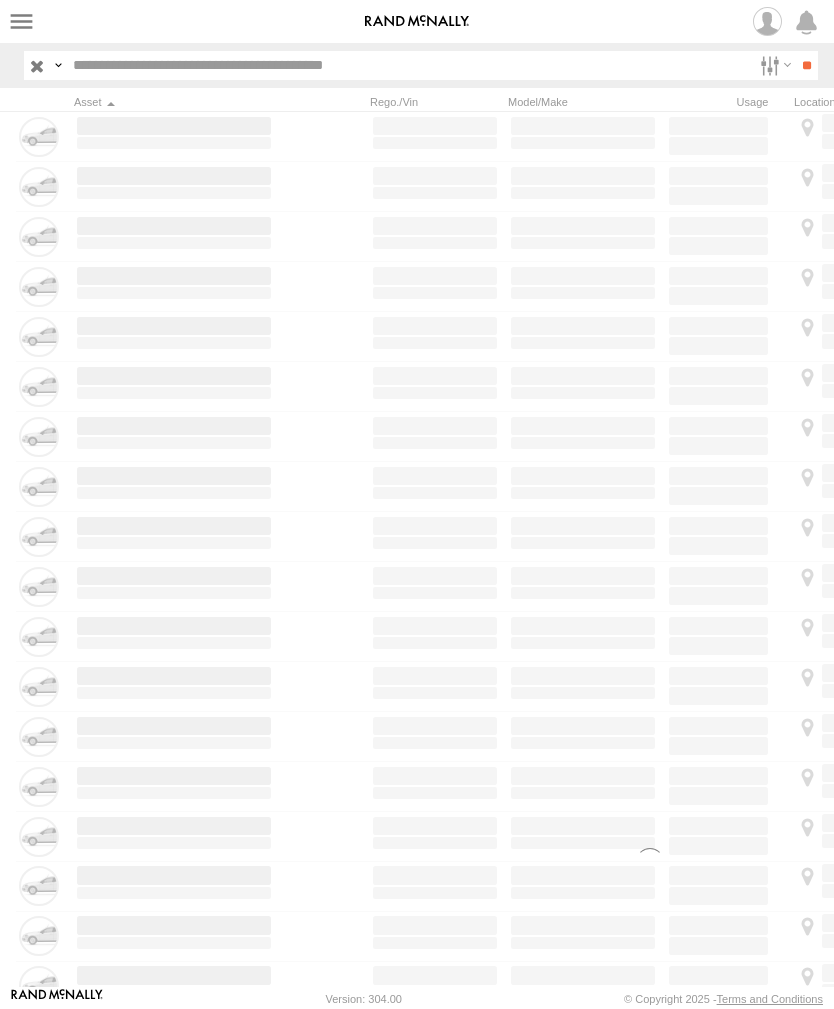 scroll, scrollTop: 0, scrollLeft: 0, axis: both 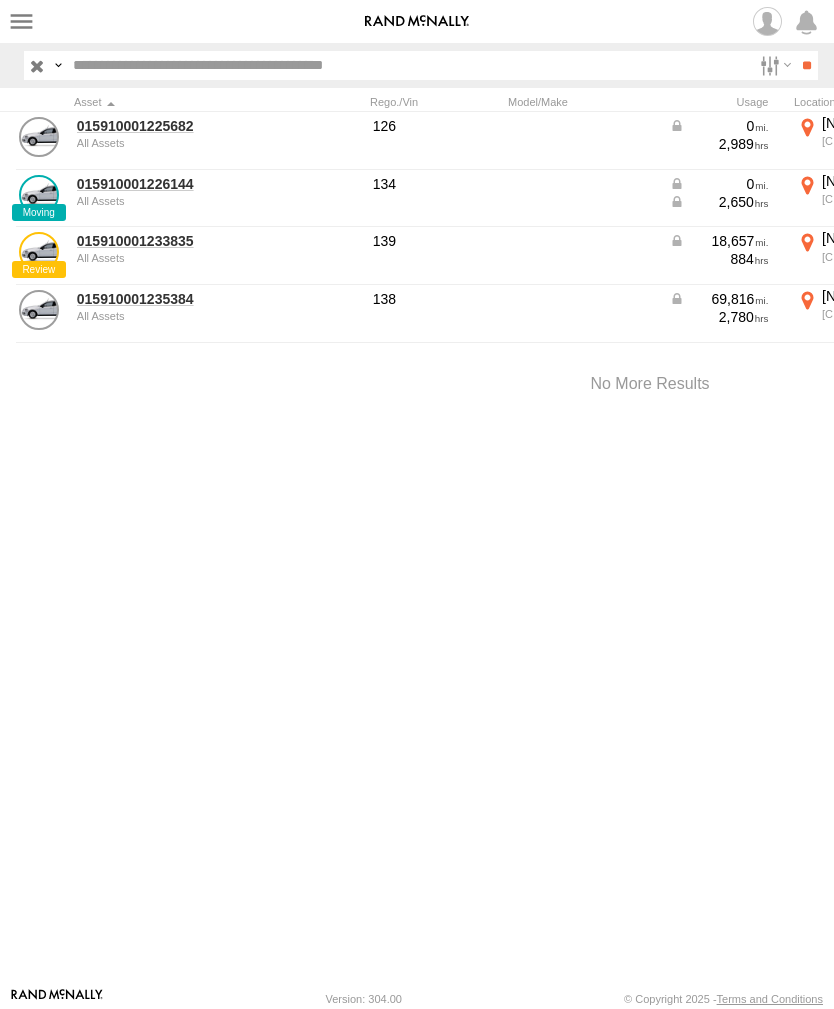 click on "015910001235384" at bounding box center [174, 299] 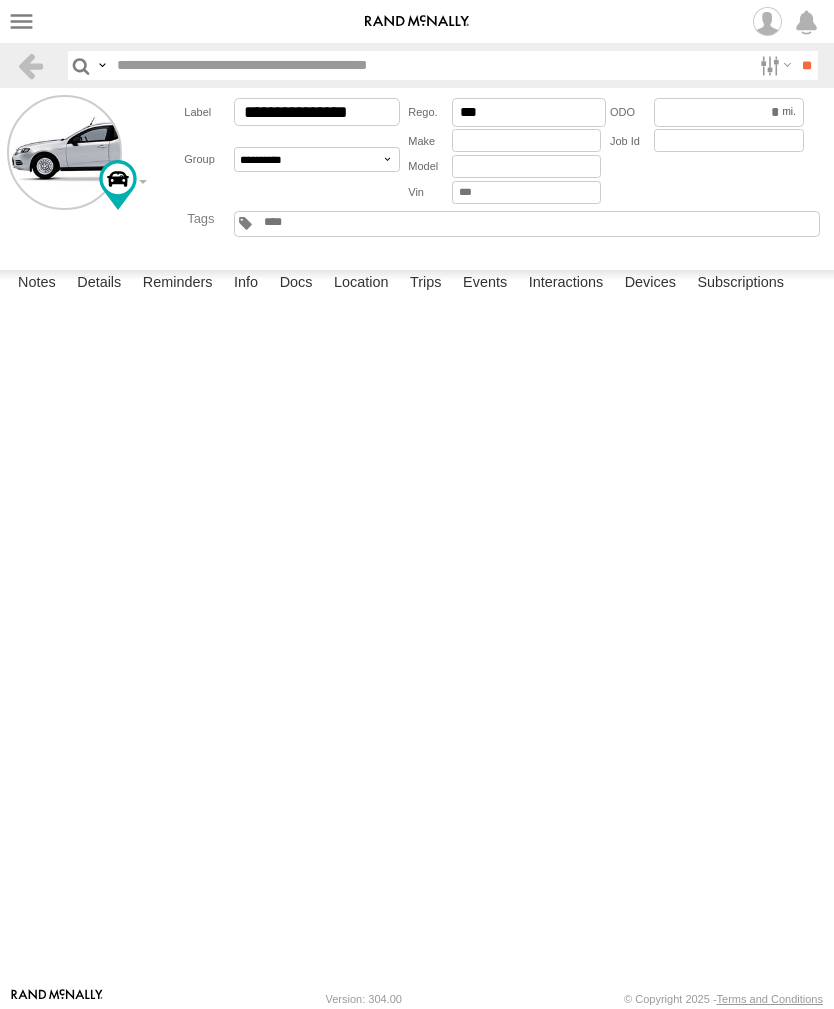 scroll, scrollTop: 0, scrollLeft: 0, axis: both 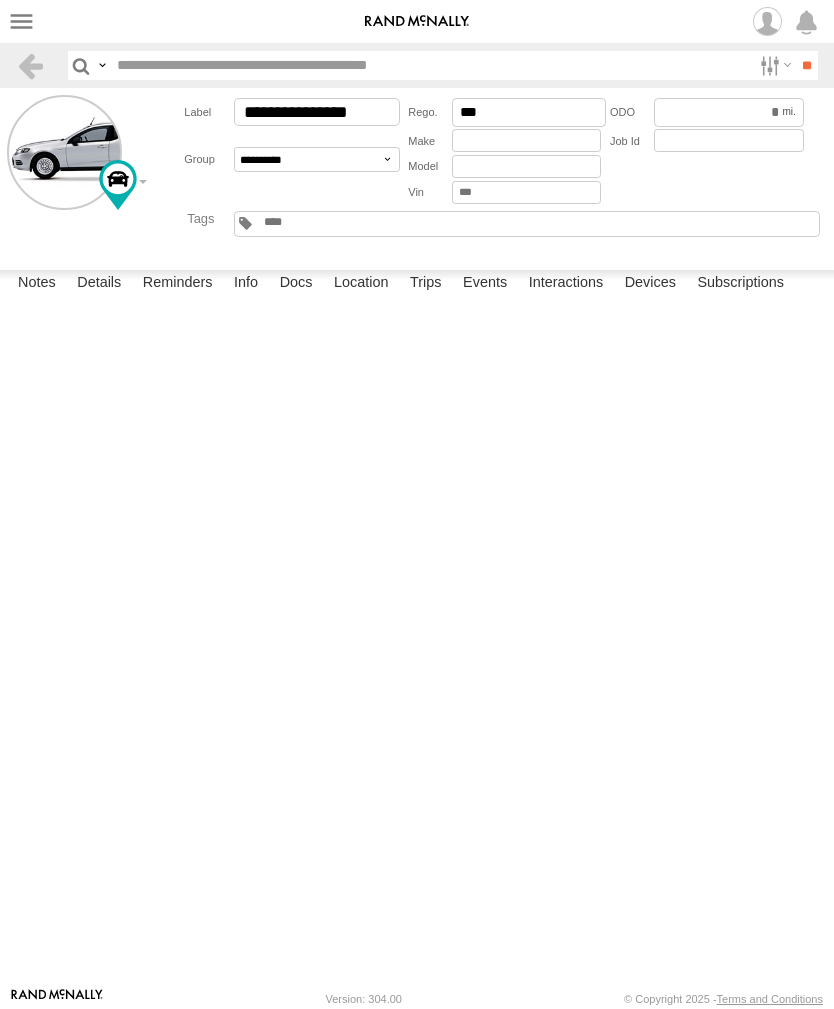 click on "Events" at bounding box center [485, 284] 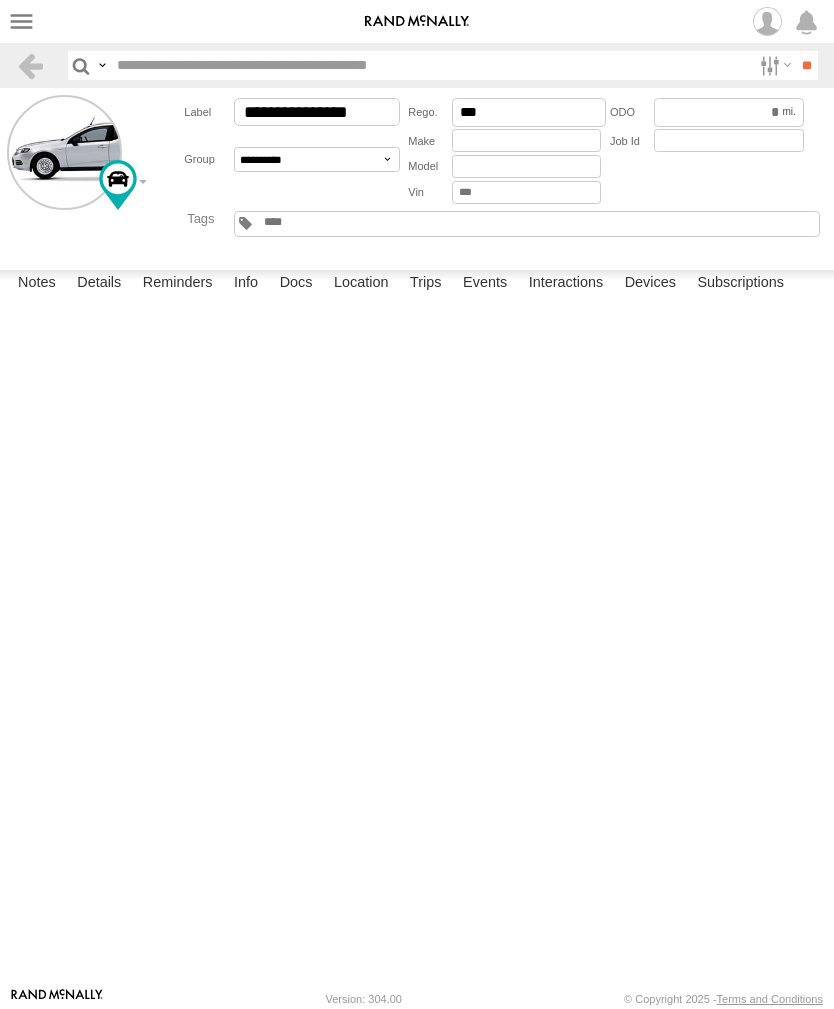 scroll, scrollTop: 16797, scrollLeft: 0, axis: vertical 